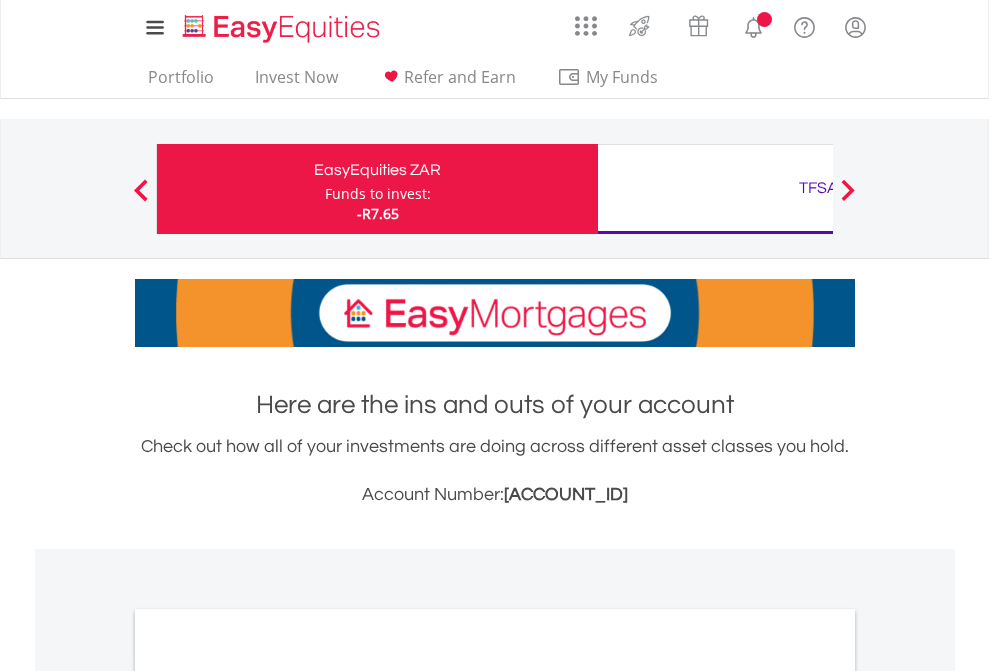scroll, scrollTop: 0, scrollLeft: 0, axis: both 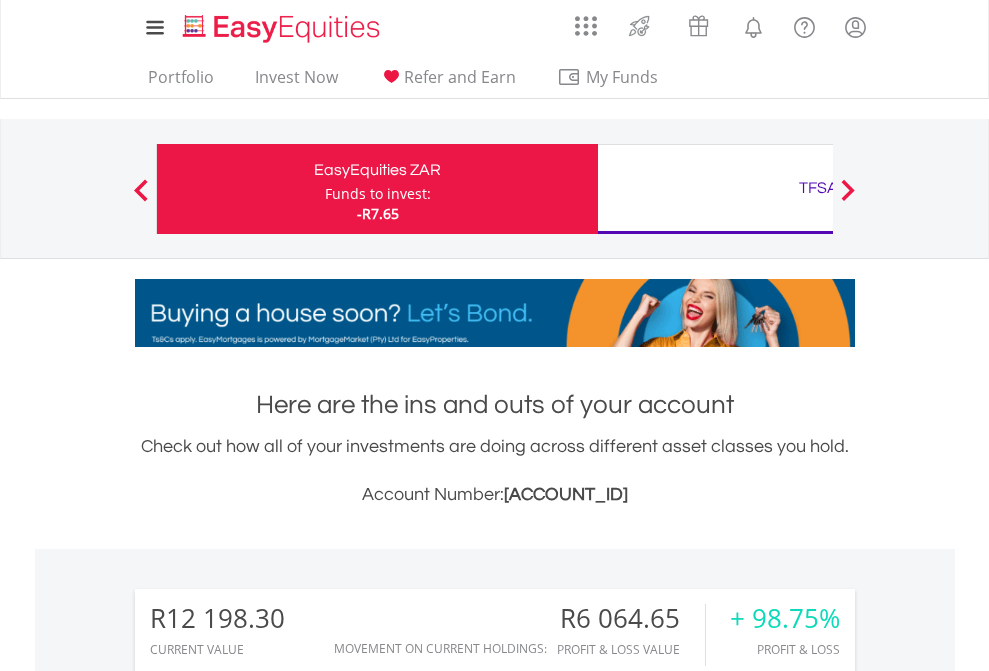 click on "Funds to invest:" at bounding box center (378, 194) 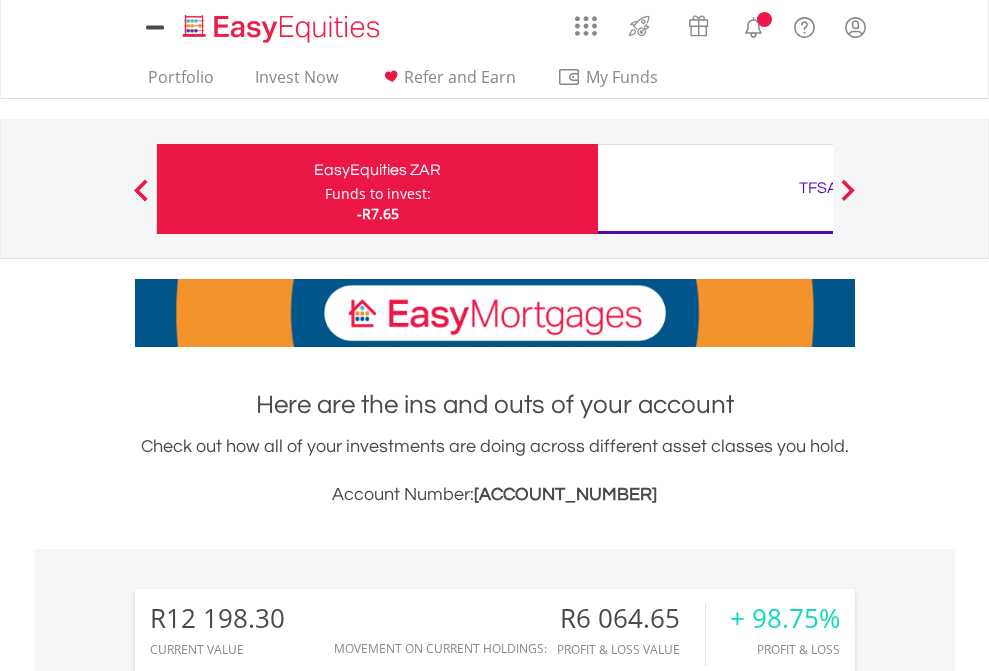 scroll, scrollTop: 0, scrollLeft: 0, axis: both 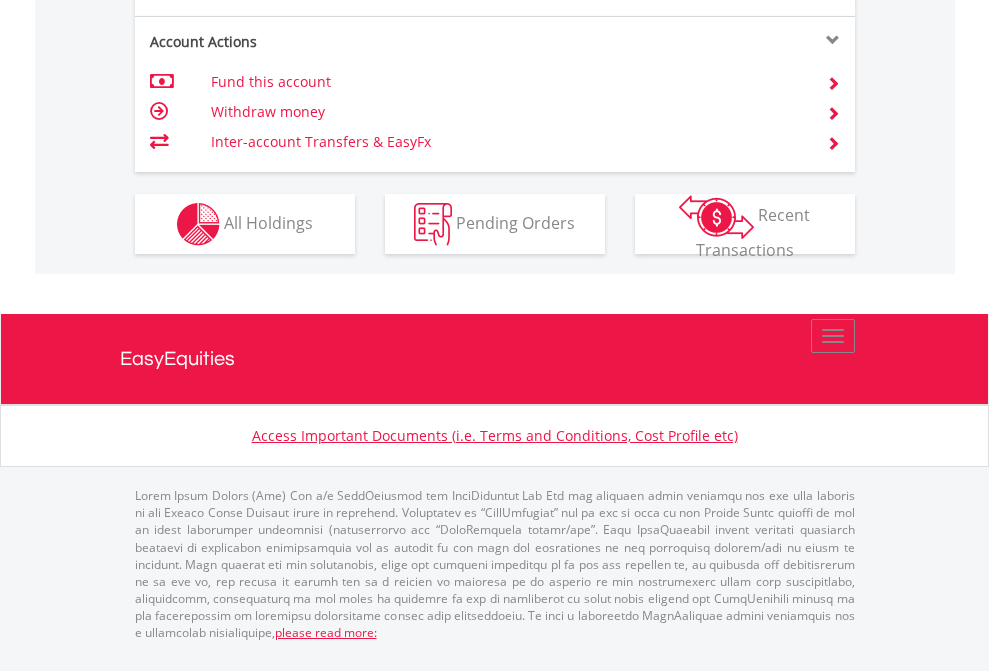 click on "Investment types" at bounding box center (706, -337) 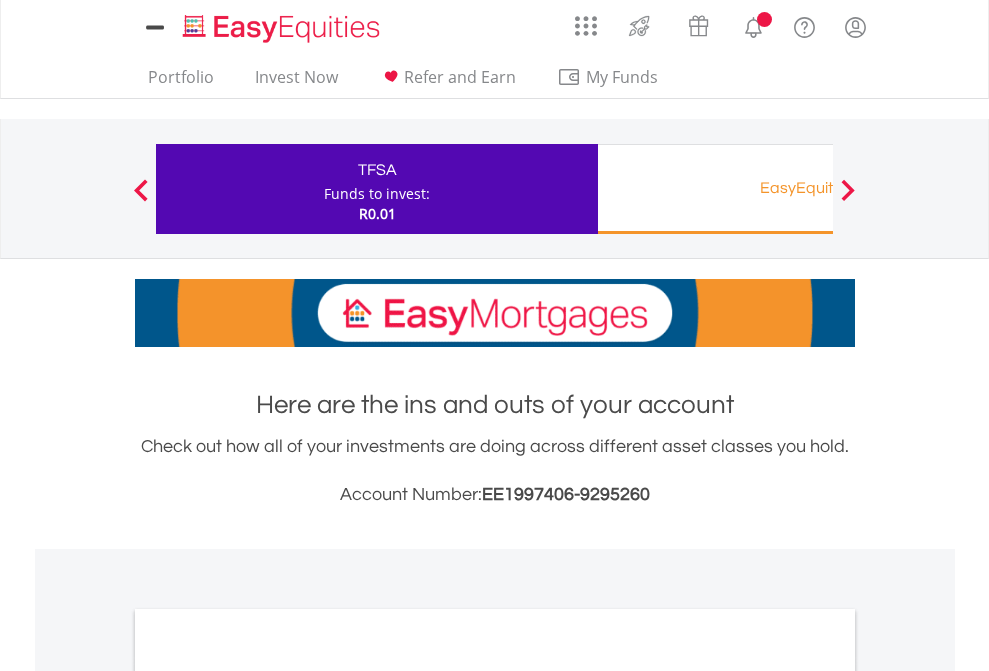 scroll, scrollTop: 0, scrollLeft: 0, axis: both 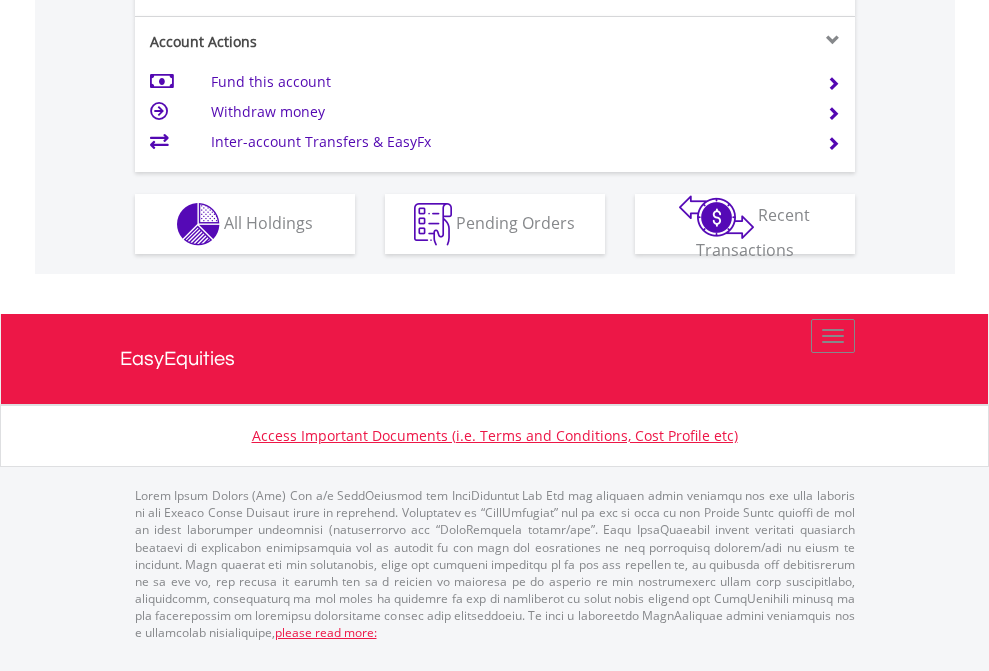 click on "Investment types" at bounding box center [706, -337] 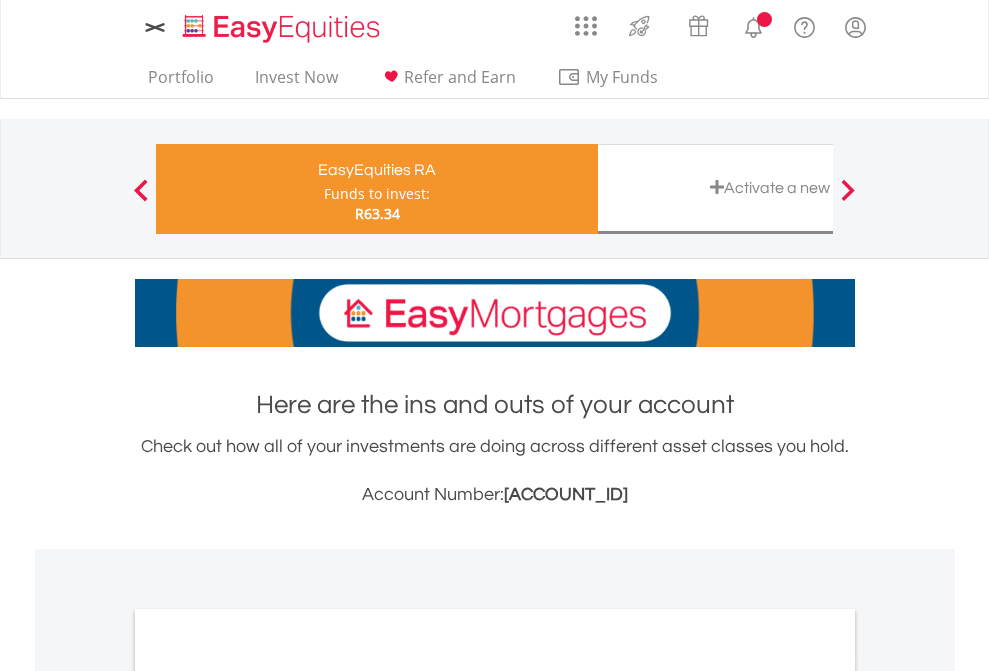 scroll, scrollTop: 0, scrollLeft: 0, axis: both 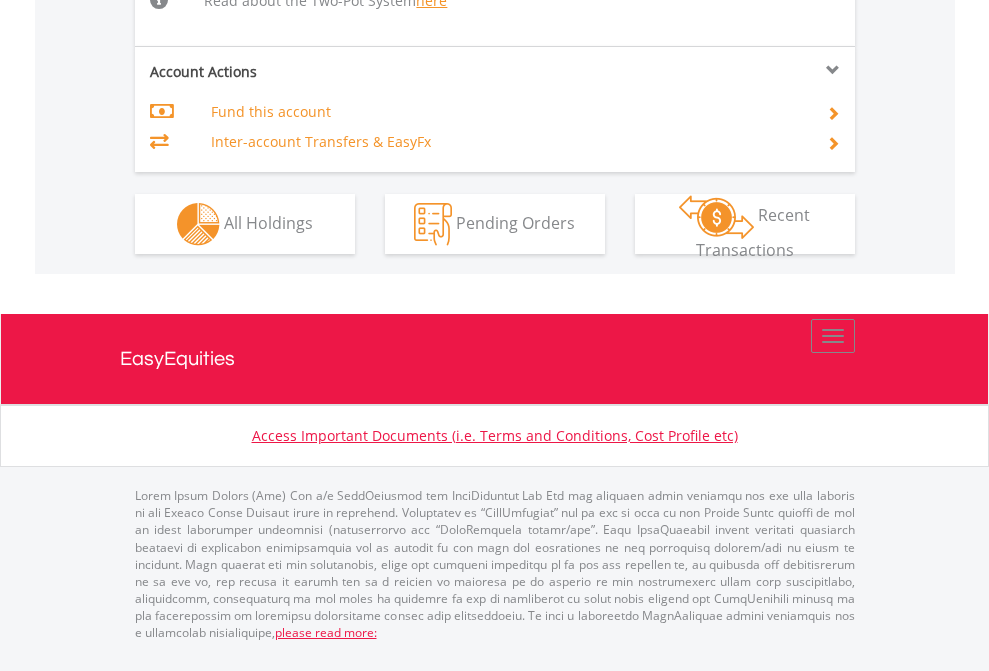click on "Investment types" at bounding box center [706, -518] 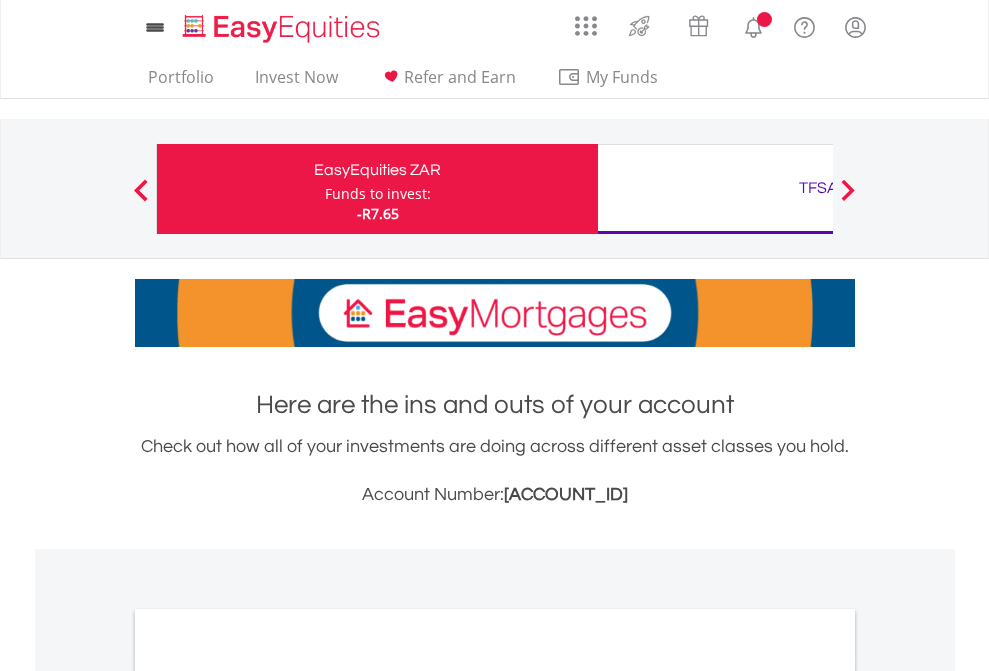 scroll, scrollTop: 1202, scrollLeft: 0, axis: vertical 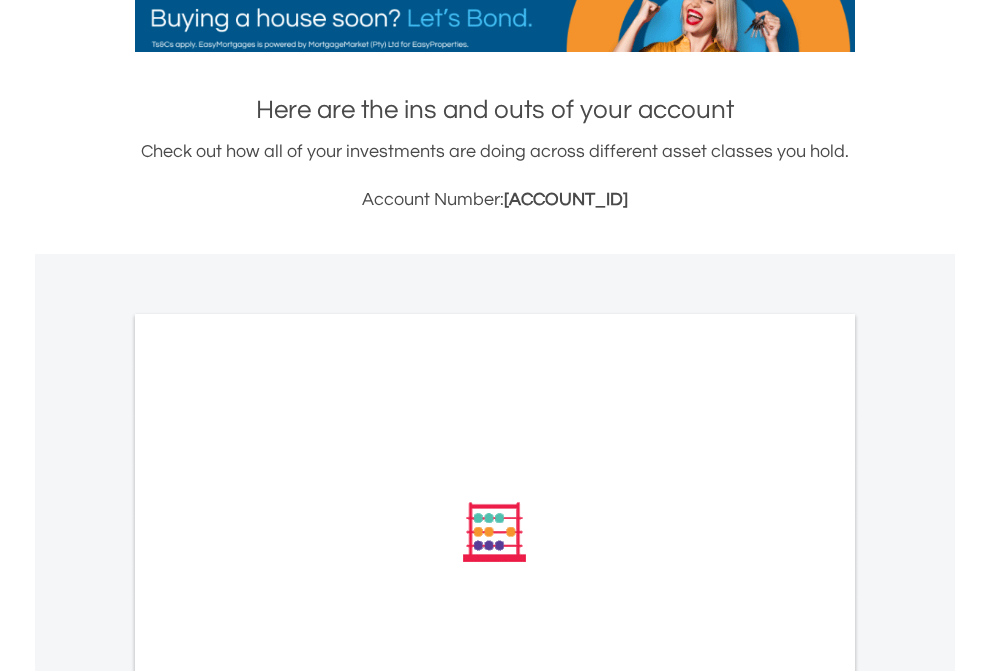 click on "All Holdings" at bounding box center (268, 801) 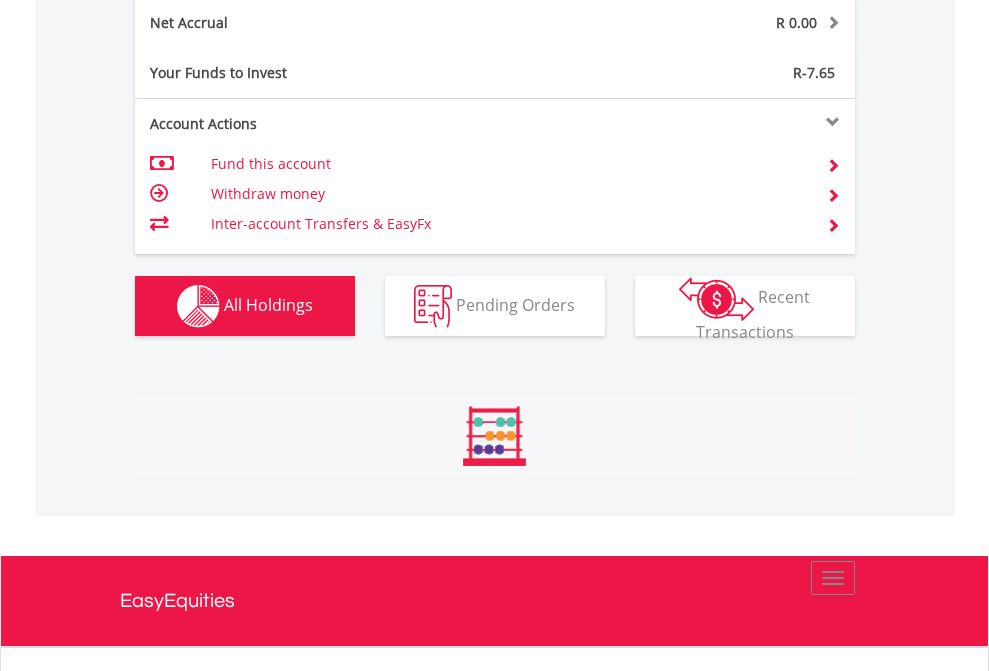 scroll, scrollTop: 999808, scrollLeft: 999687, axis: both 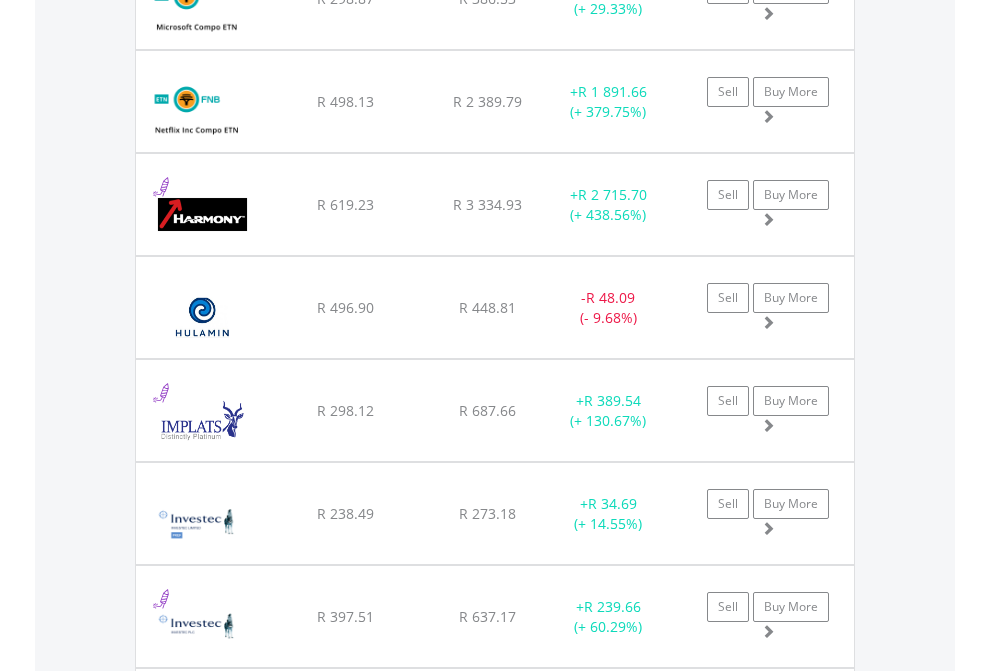 click on "TFSA" at bounding box center [818, -2076] 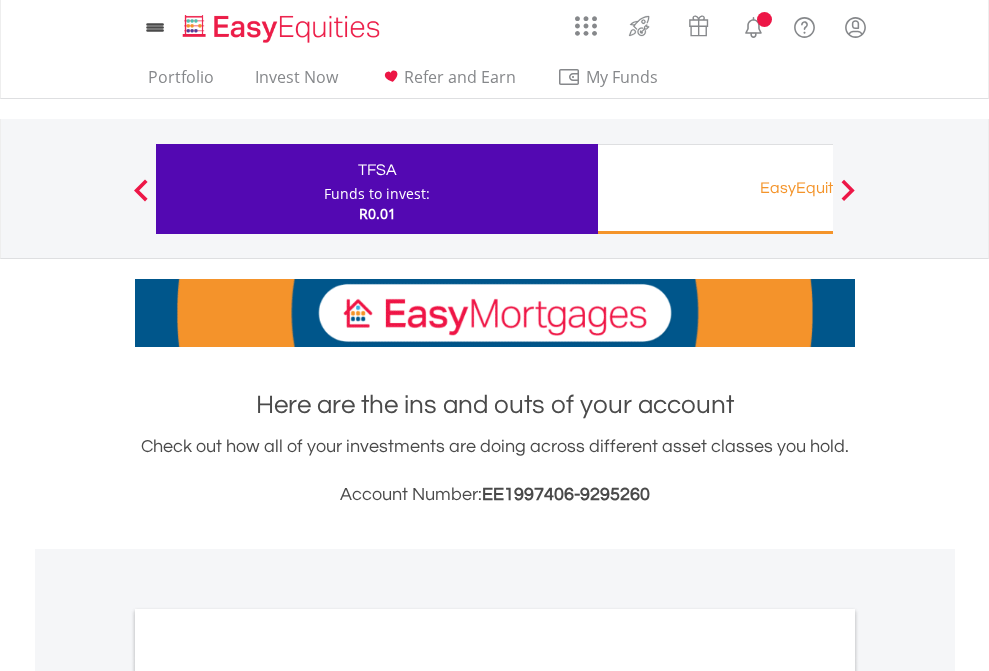 scroll, scrollTop: 1202, scrollLeft: 0, axis: vertical 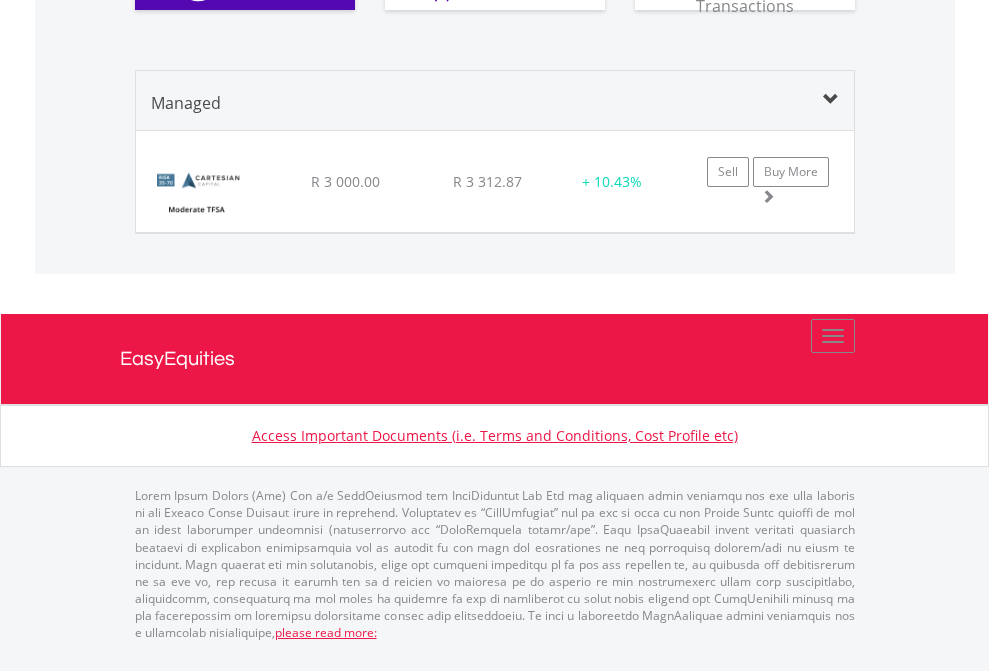 click on "EasyEquities RA" at bounding box center [818, -1300] 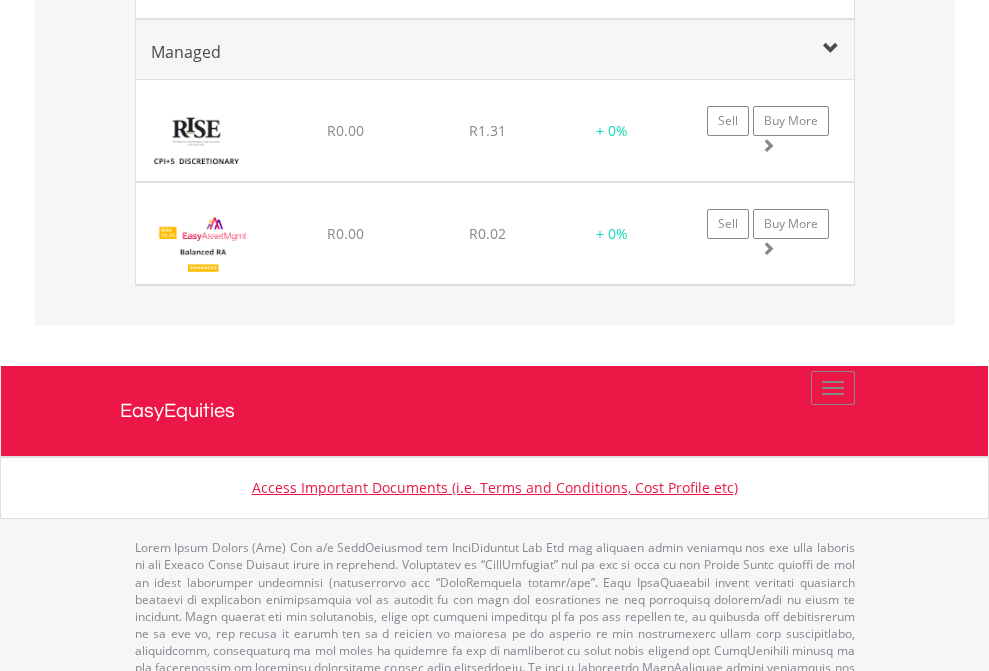scroll, scrollTop: 2345, scrollLeft: 0, axis: vertical 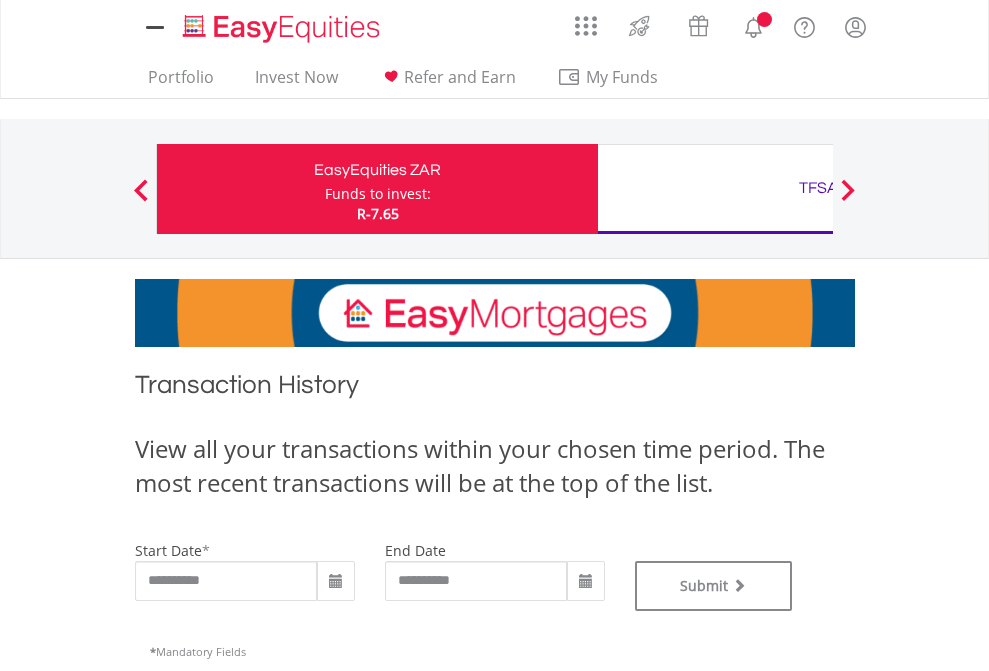 type on "**********" 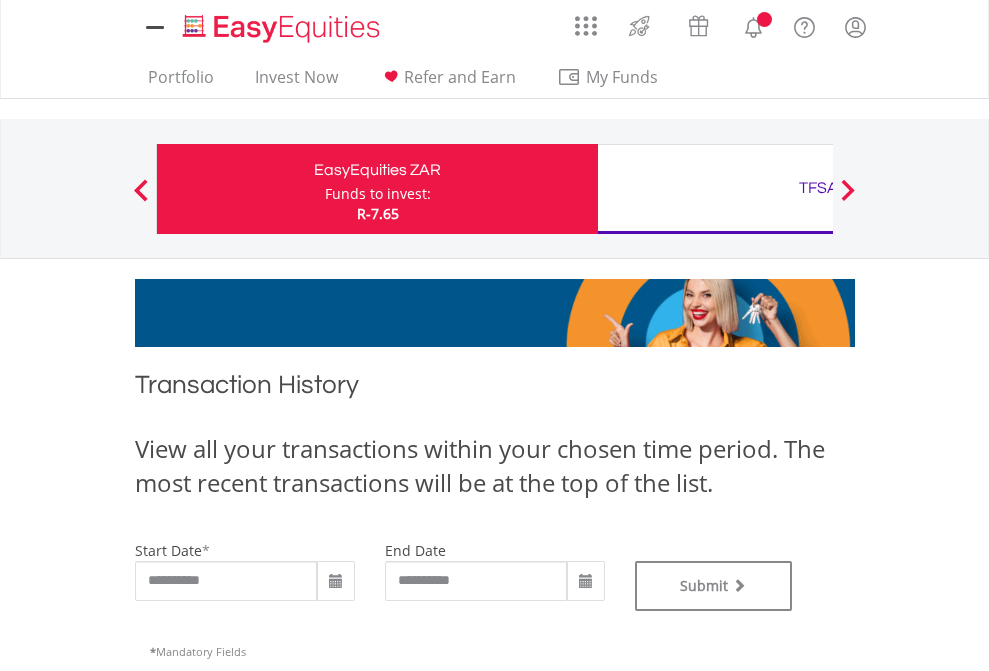type on "**********" 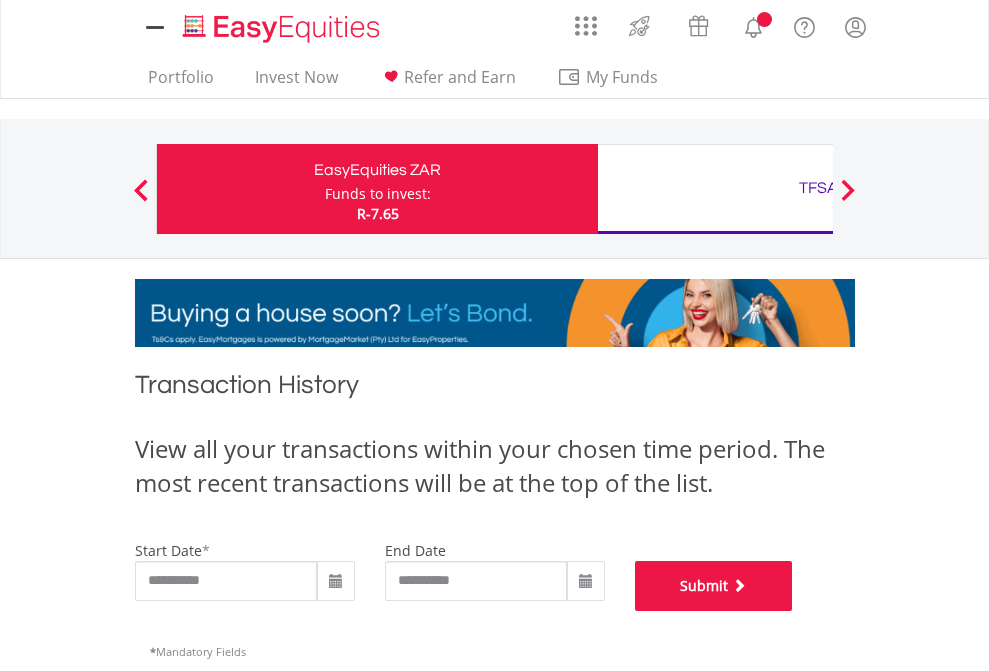 click on "Submit" at bounding box center (714, 586) 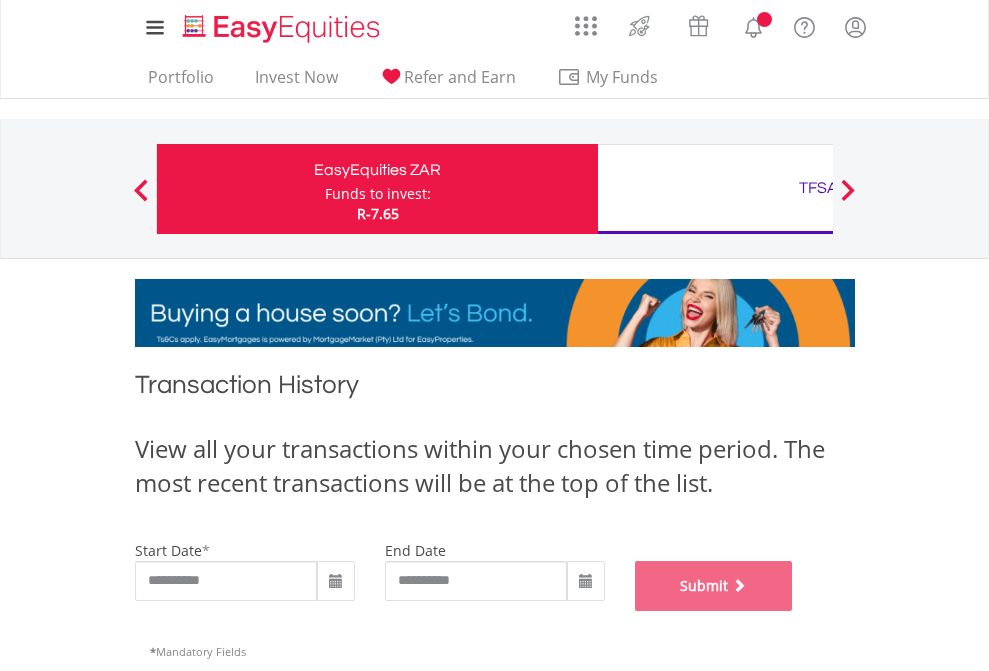 scroll, scrollTop: 811, scrollLeft: 0, axis: vertical 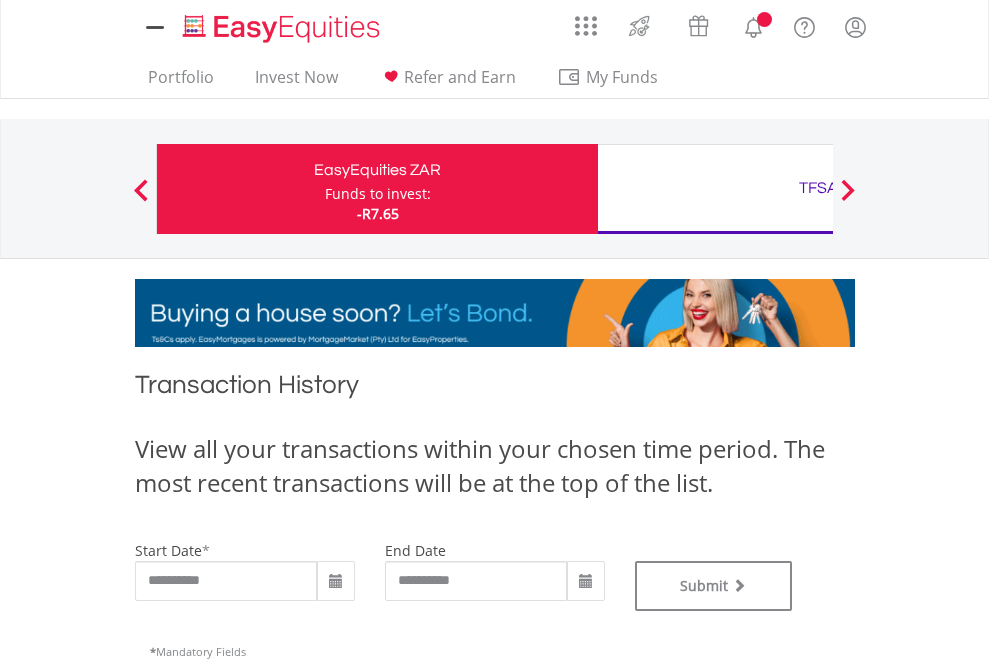 click on "TFSA" at bounding box center (818, 188) 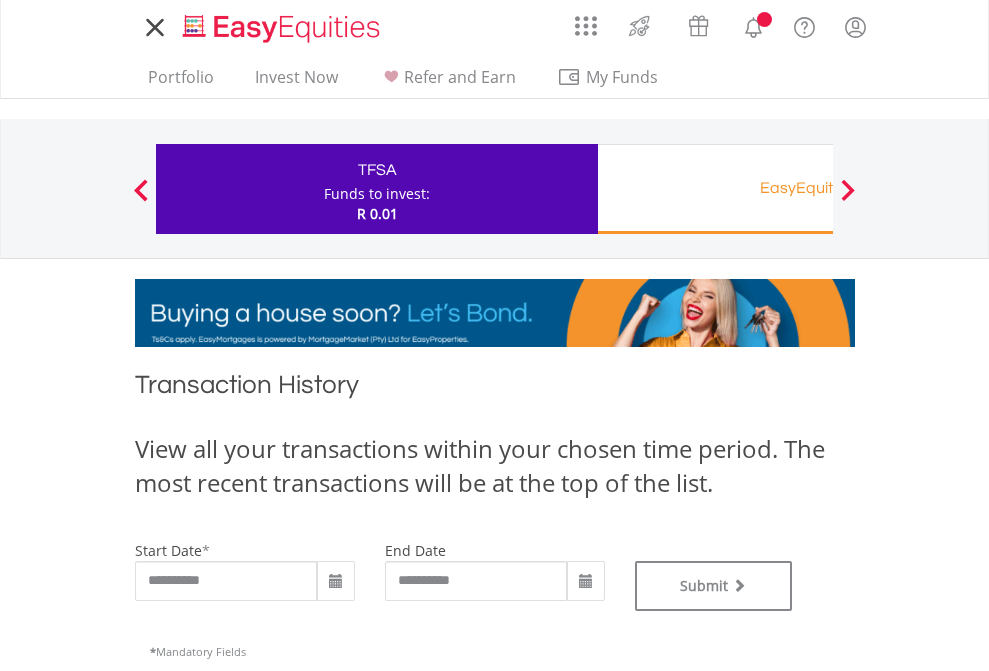 scroll, scrollTop: 0, scrollLeft: 0, axis: both 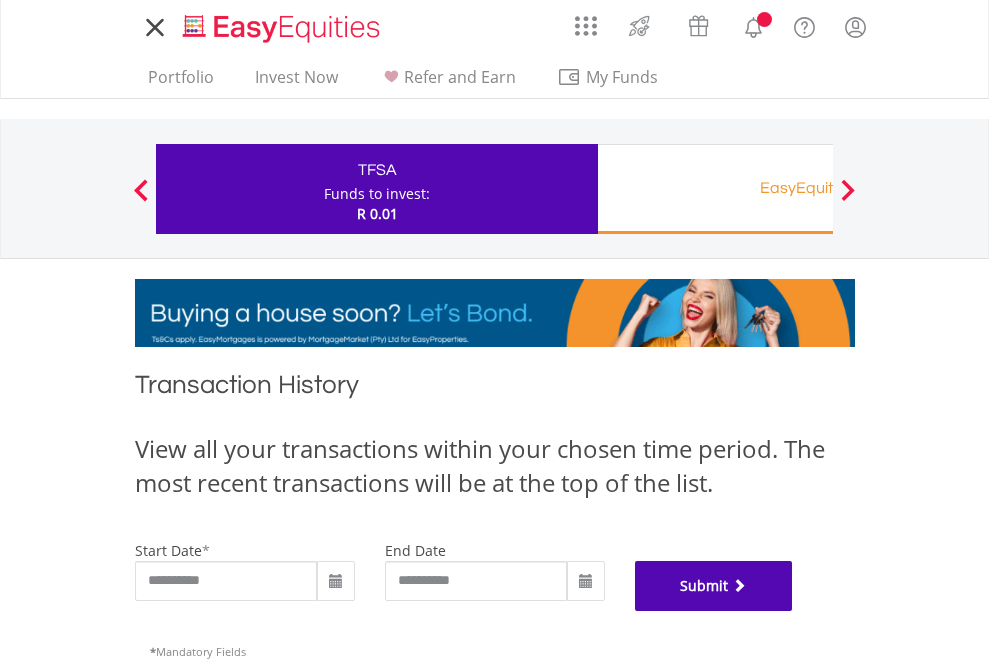 click on "Submit" at bounding box center [714, 586] 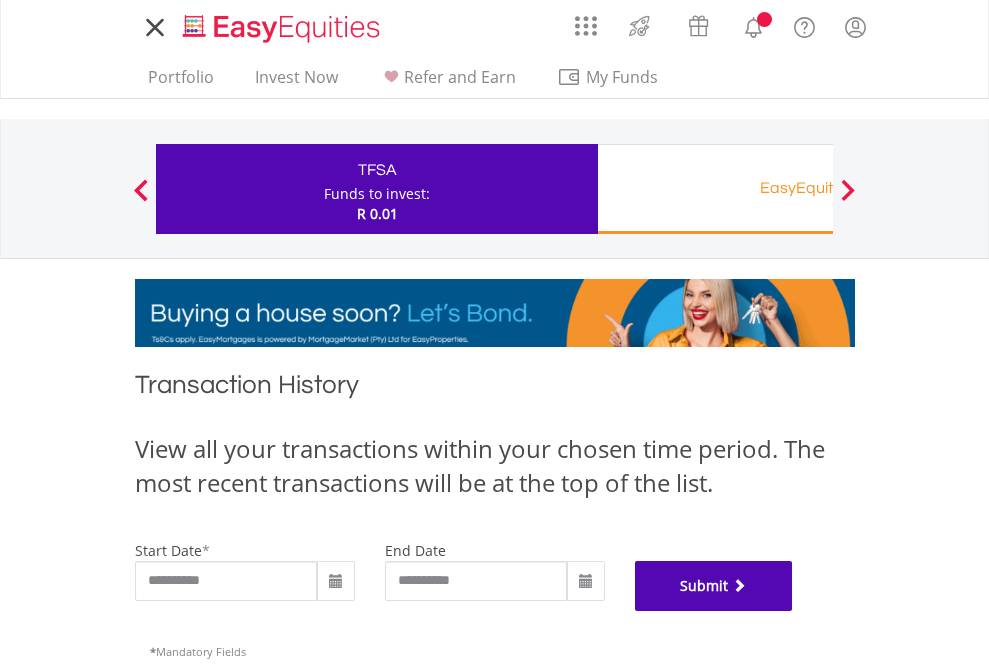 scroll, scrollTop: 811, scrollLeft: 0, axis: vertical 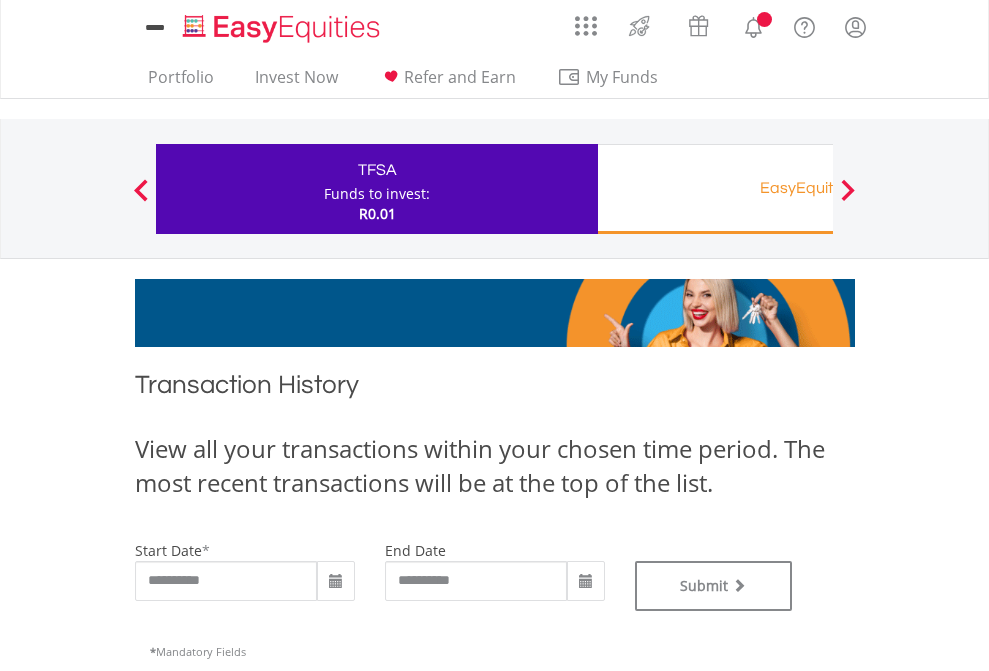 click on "EasyEquities RA" at bounding box center (818, 188) 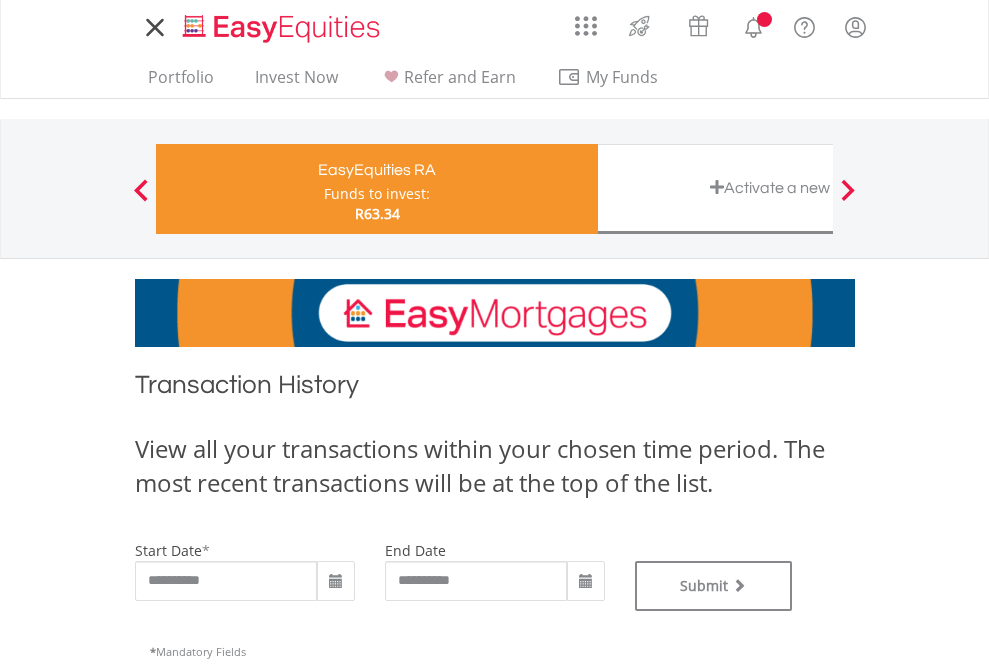 scroll, scrollTop: 0, scrollLeft: 0, axis: both 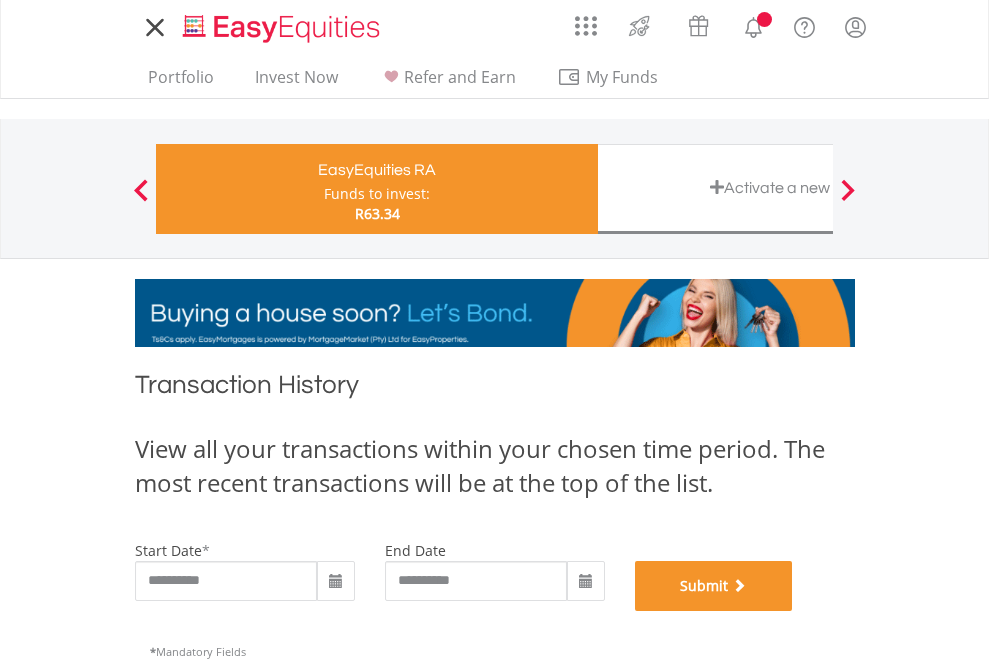 click on "Submit" at bounding box center (714, 586) 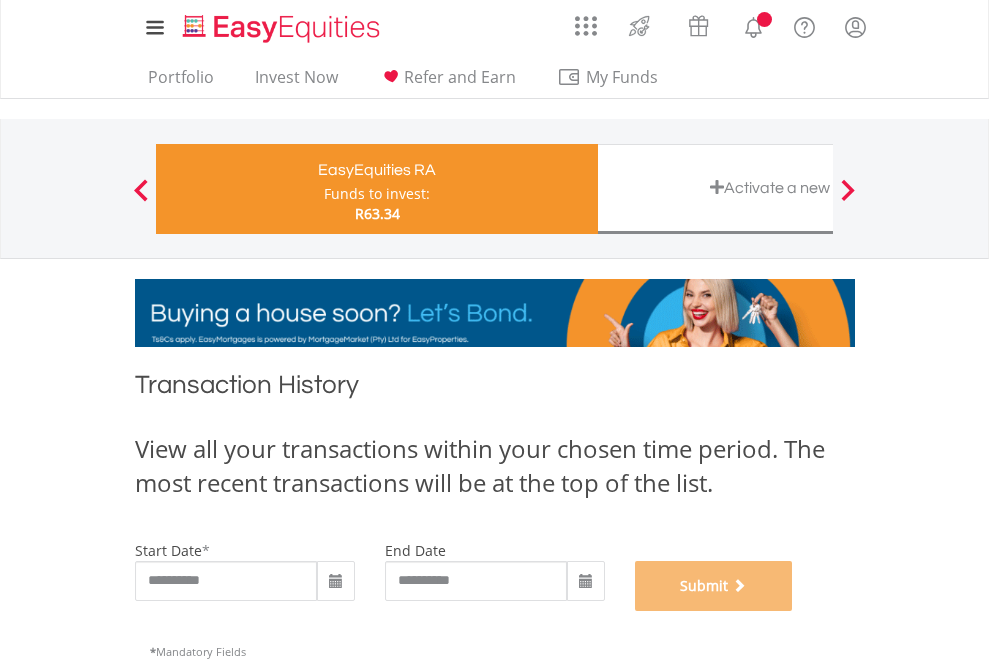 scroll, scrollTop: 811, scrollLeft: 0, axis: vertical 